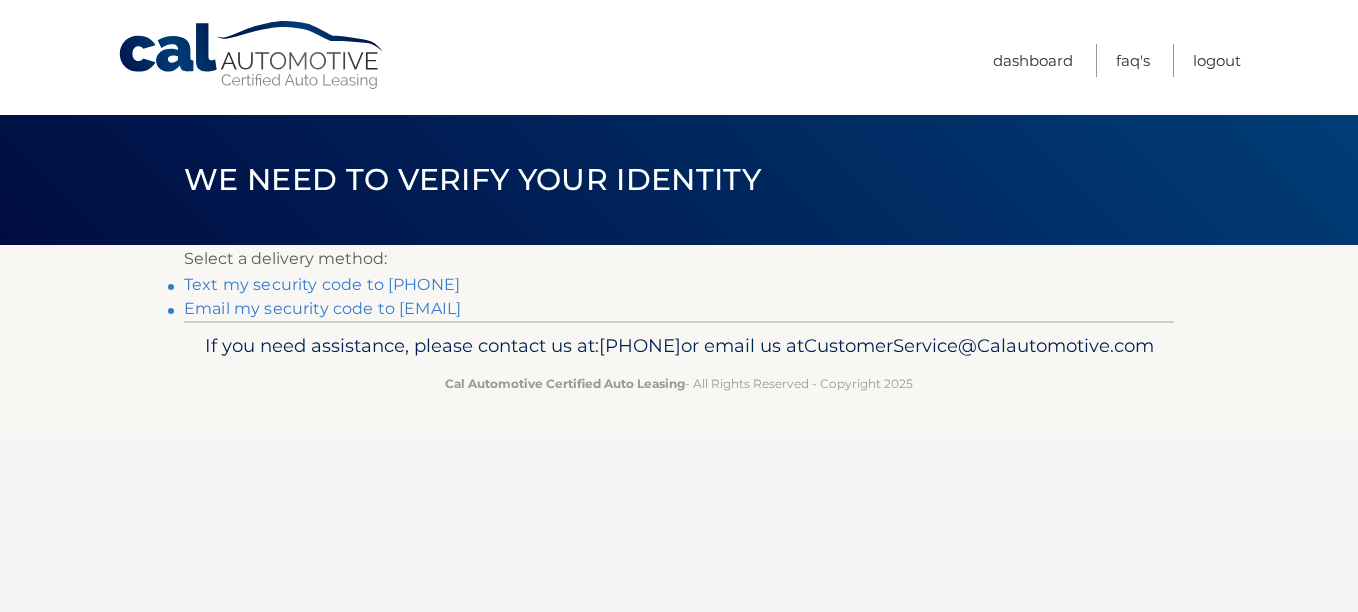 scroll, scrollTop: 0, scrollLeft: 0, axis: both 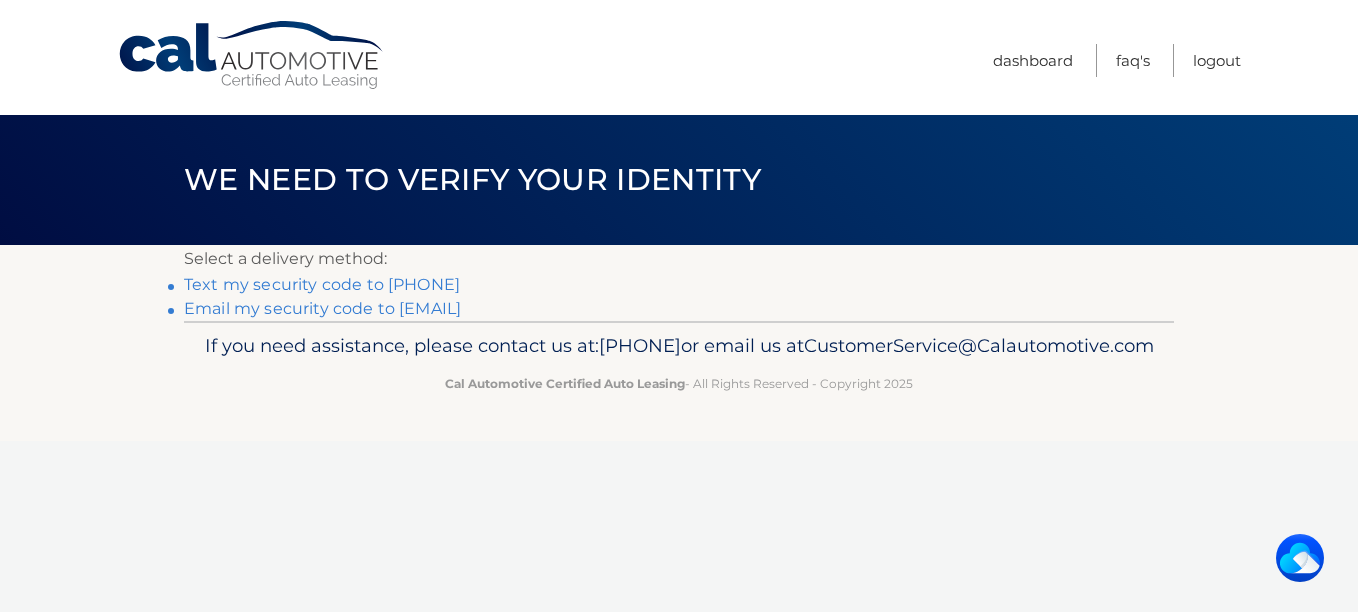 click on "Text my security code to [PHONE]" at bounding box center (322, 284) 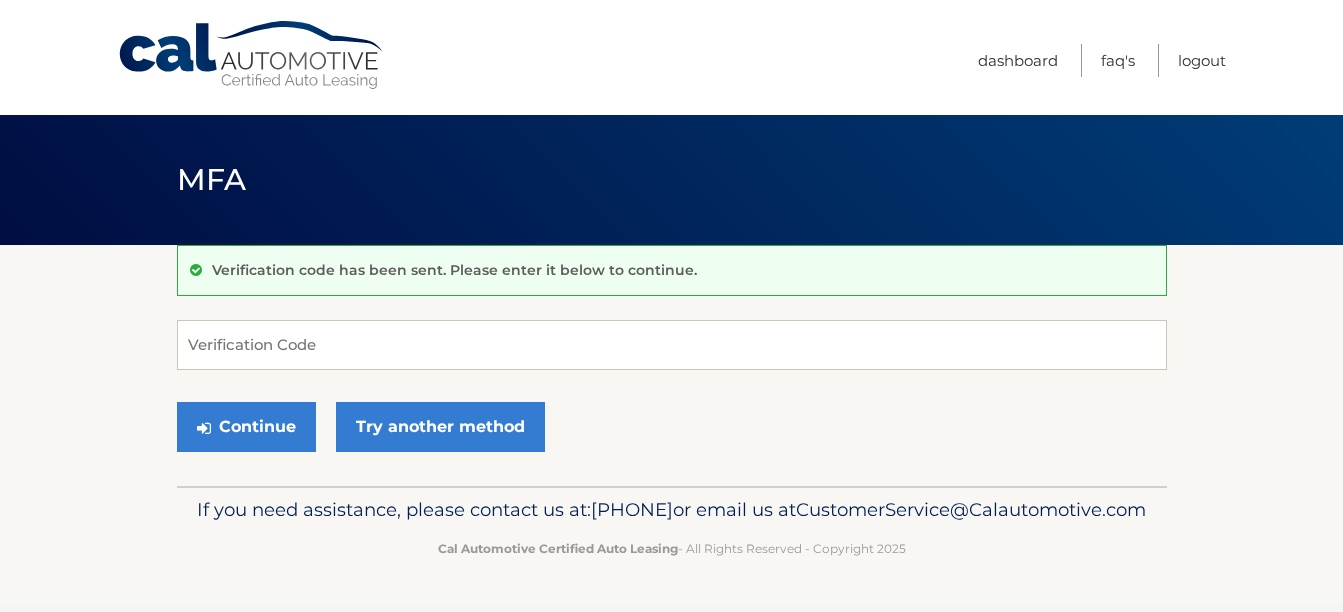 scroll, scrollTop: 0, scrollLeft: 0, axis: both 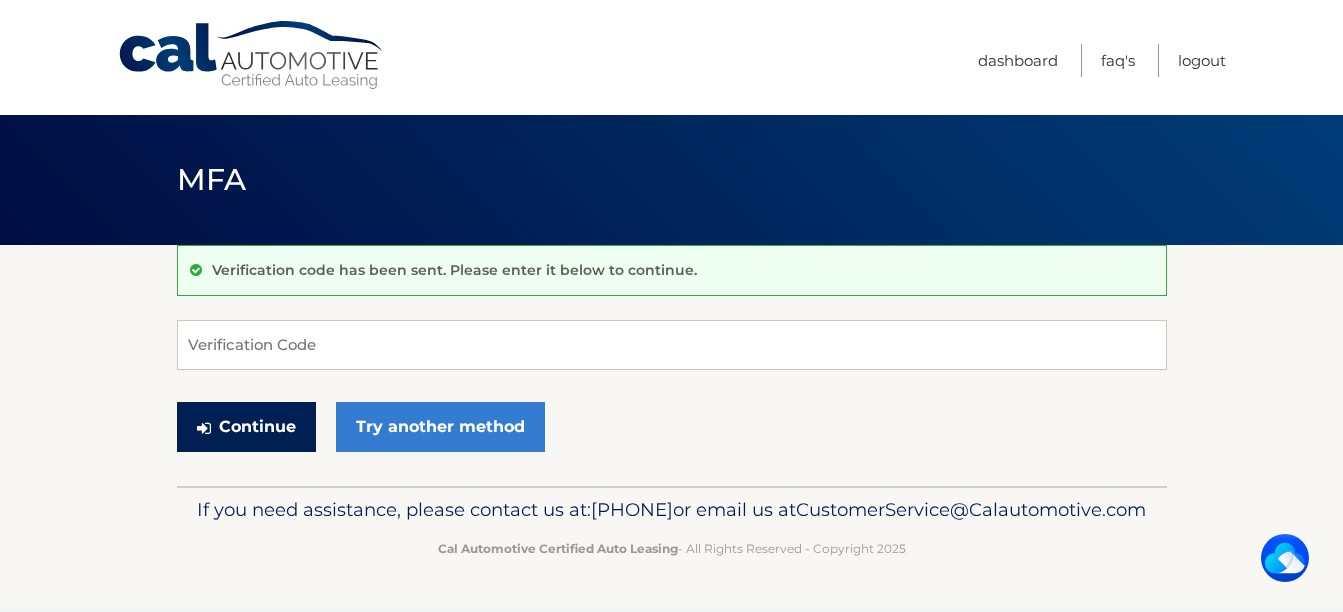 click on "Continue" at bounding box center (246, 427) 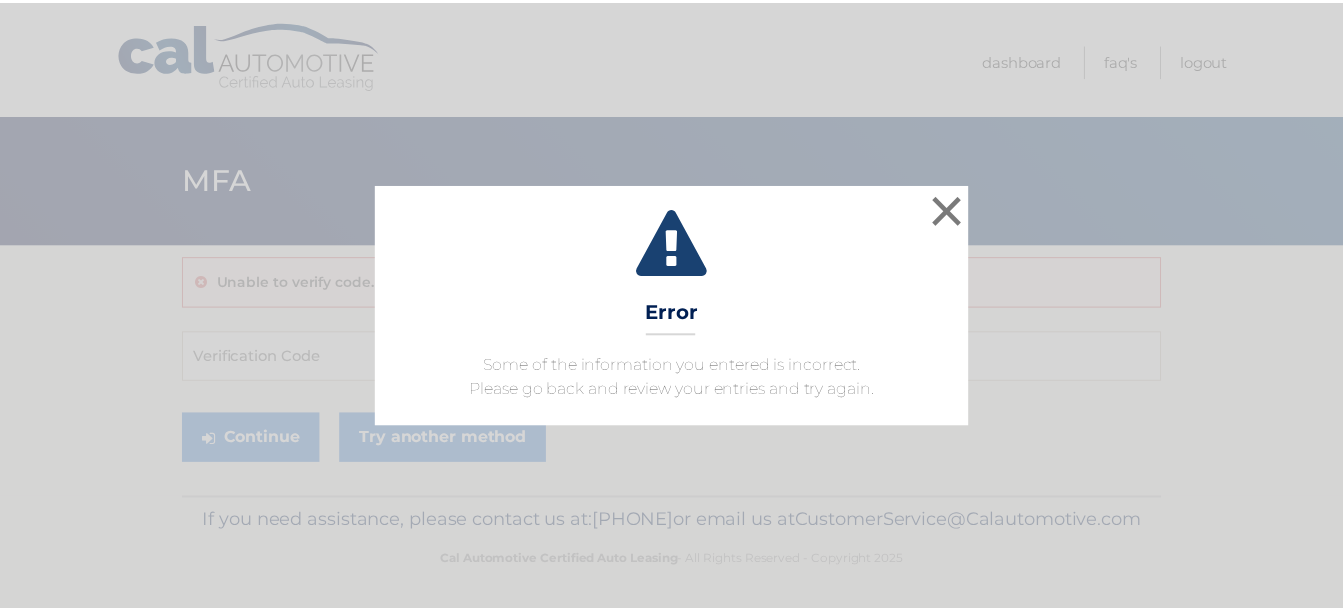 scroll, scrollTop: 0, scrollLeft: 0, axis: both 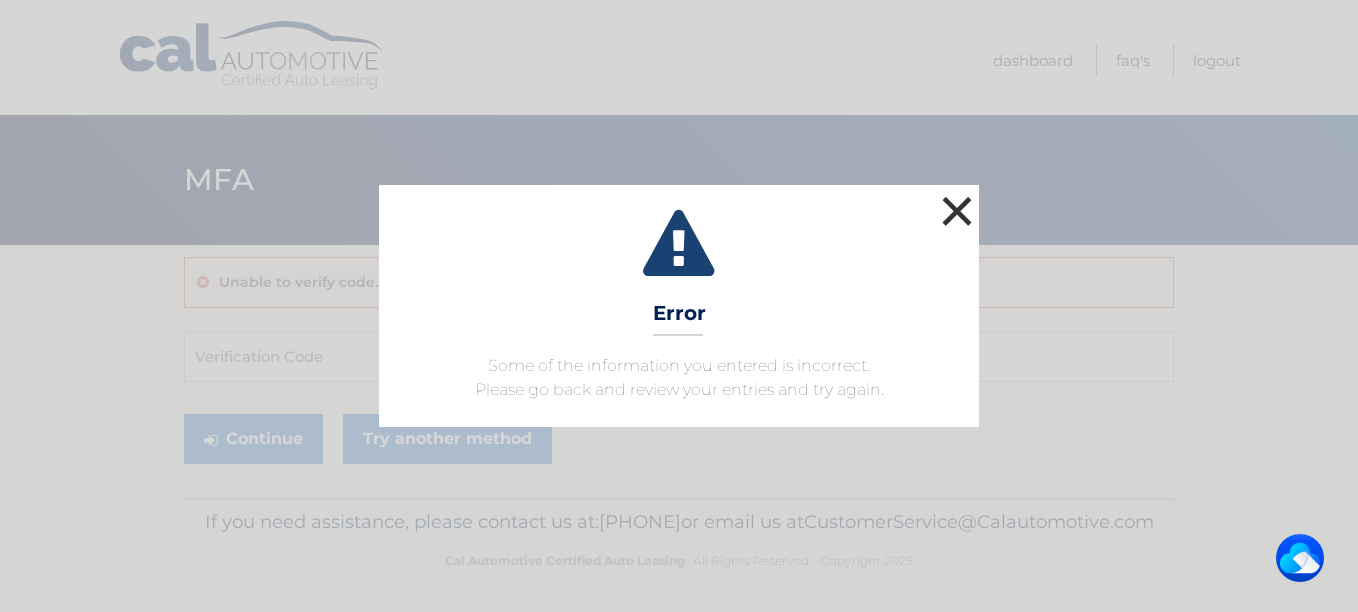 click on "×" at bounding box center [957, 211] 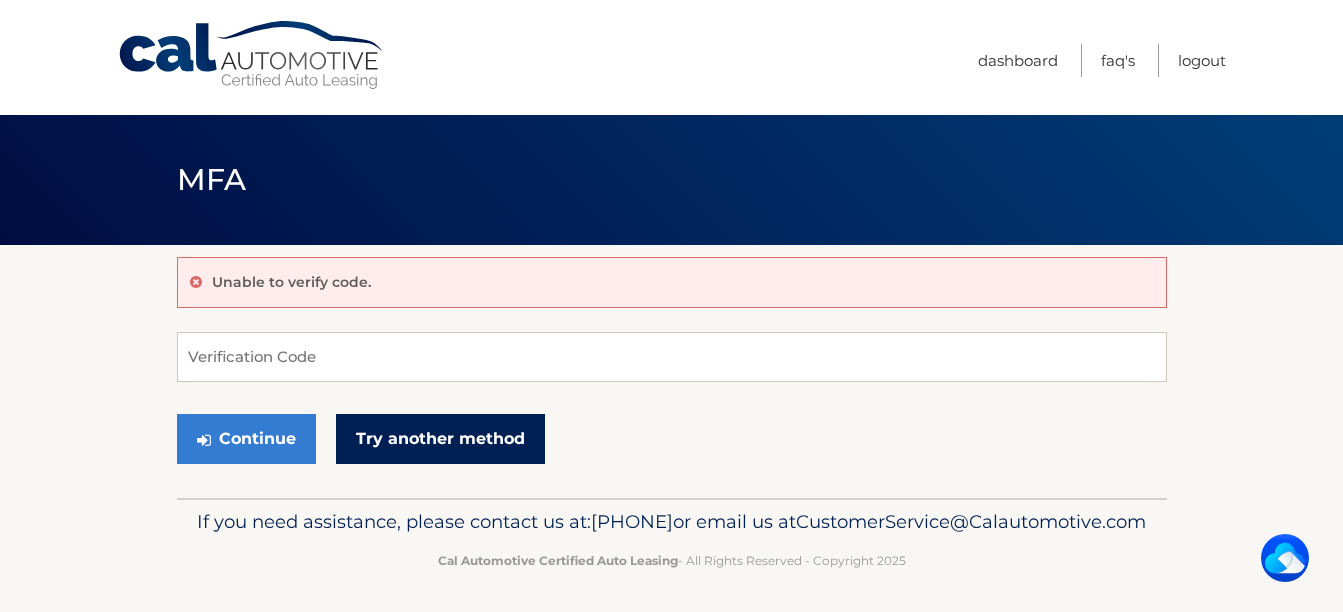 click on "Try another method" at bounding box center [440, 439] 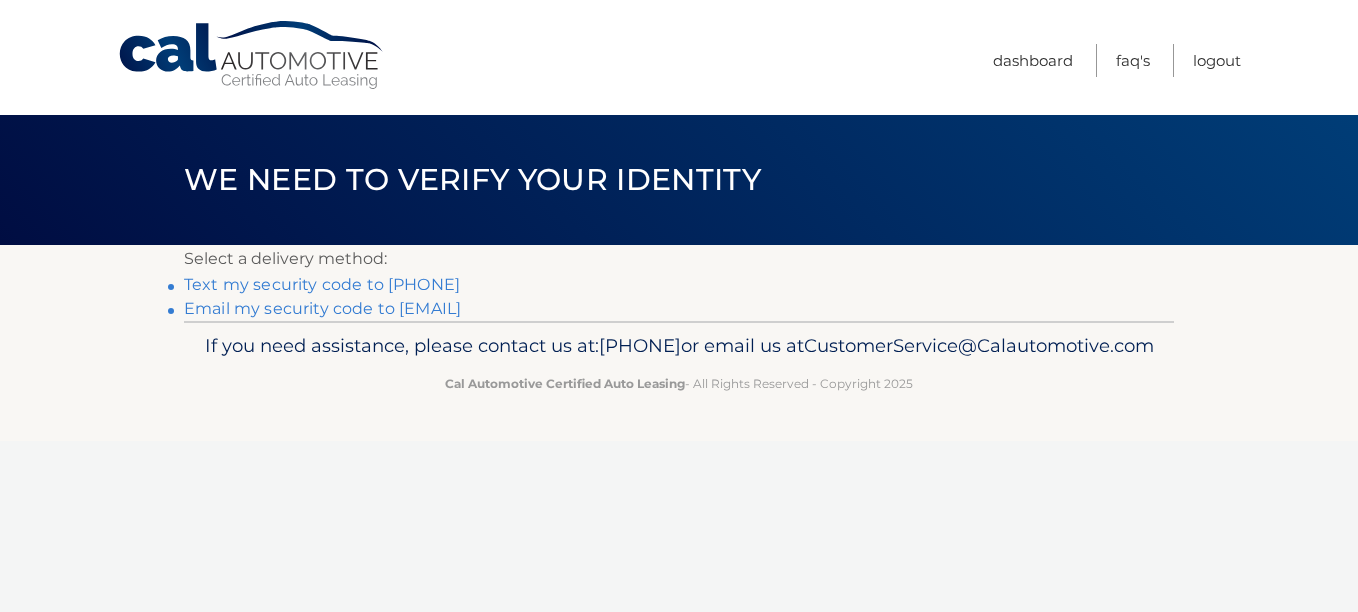 scroll, scrollTop: 0, scrollLeft: 0, axis: both 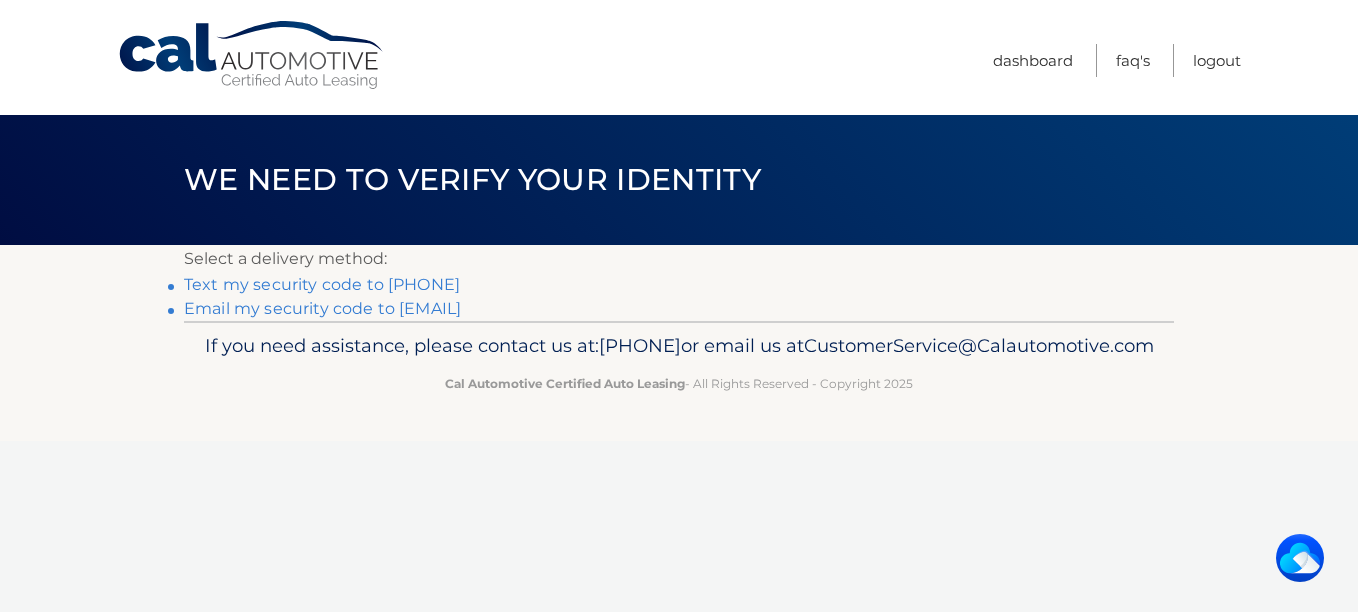 click on "Text my security code to [PHONE]" at bounding box center (322, 284) 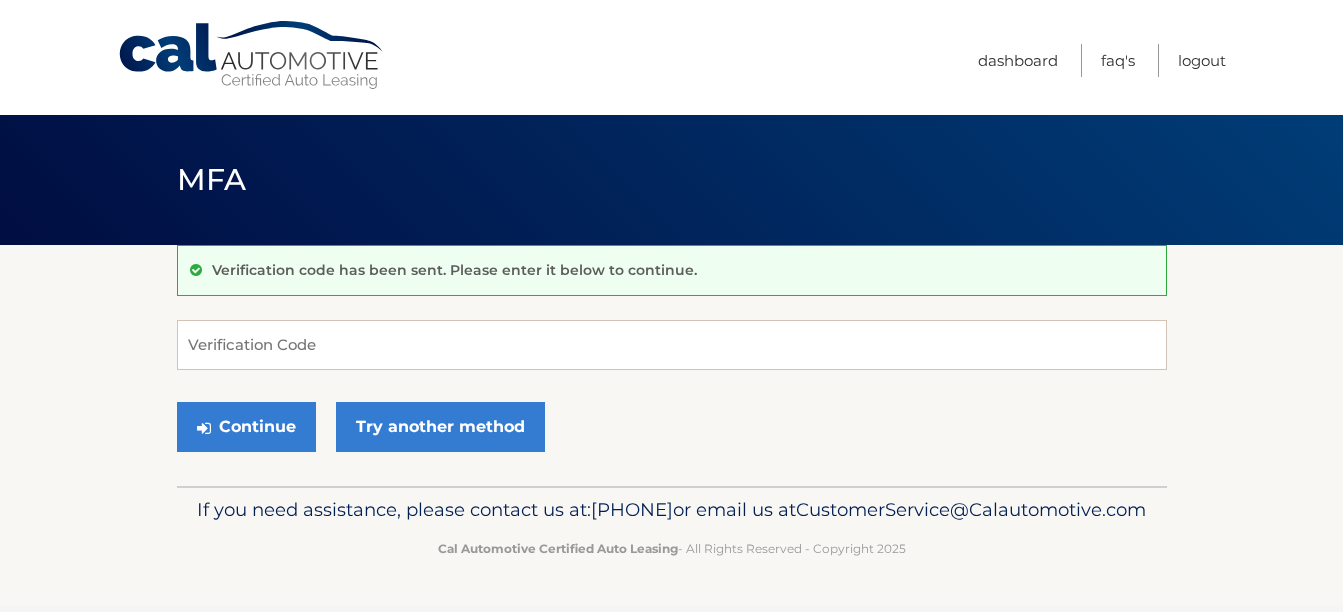 scroll, scrollTop: 0, scrollLeft: 0, axis: both 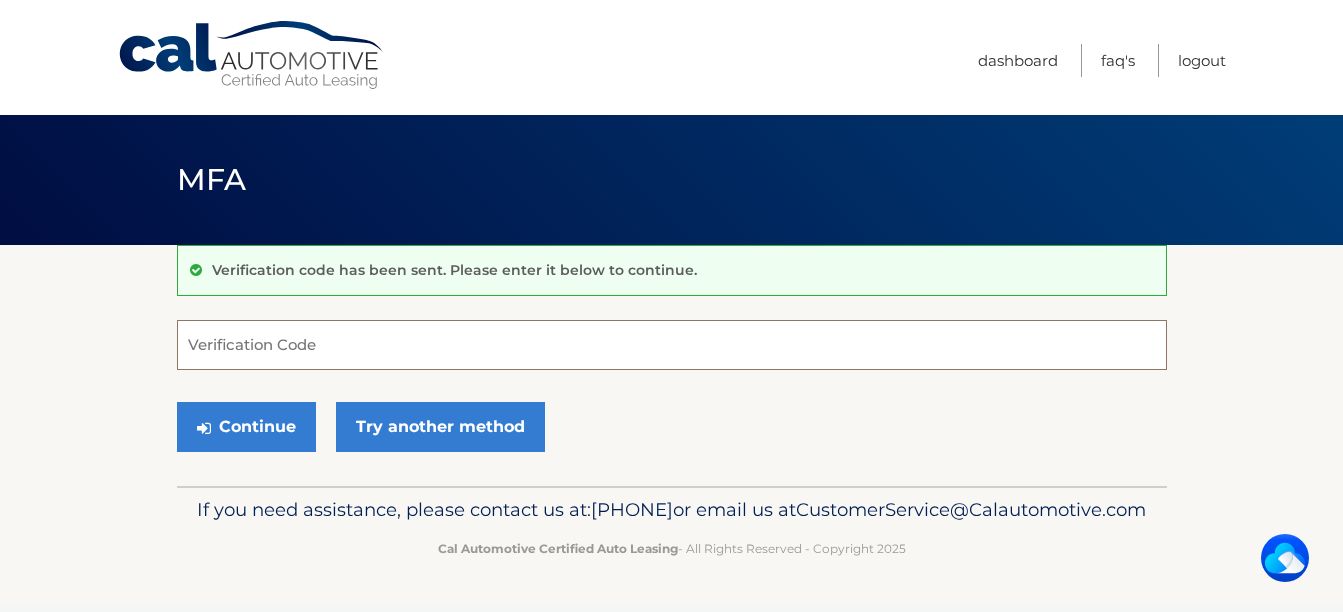 click on "Verification Code" at bounding box center [672, 345] 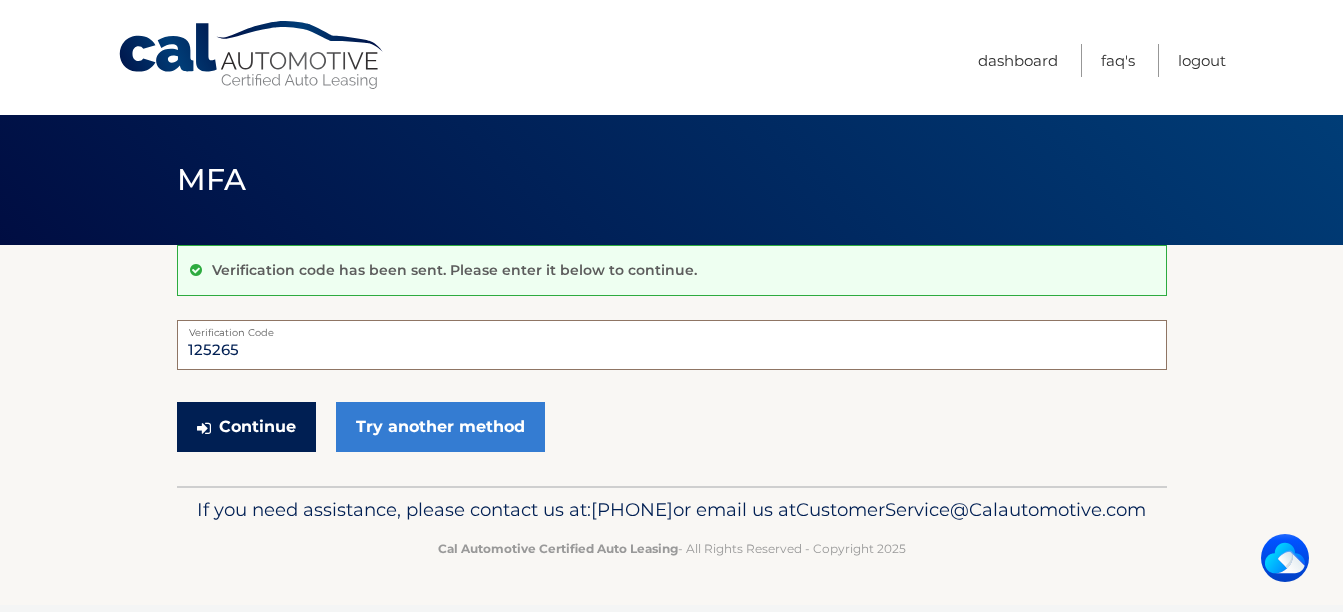 type on "125265" 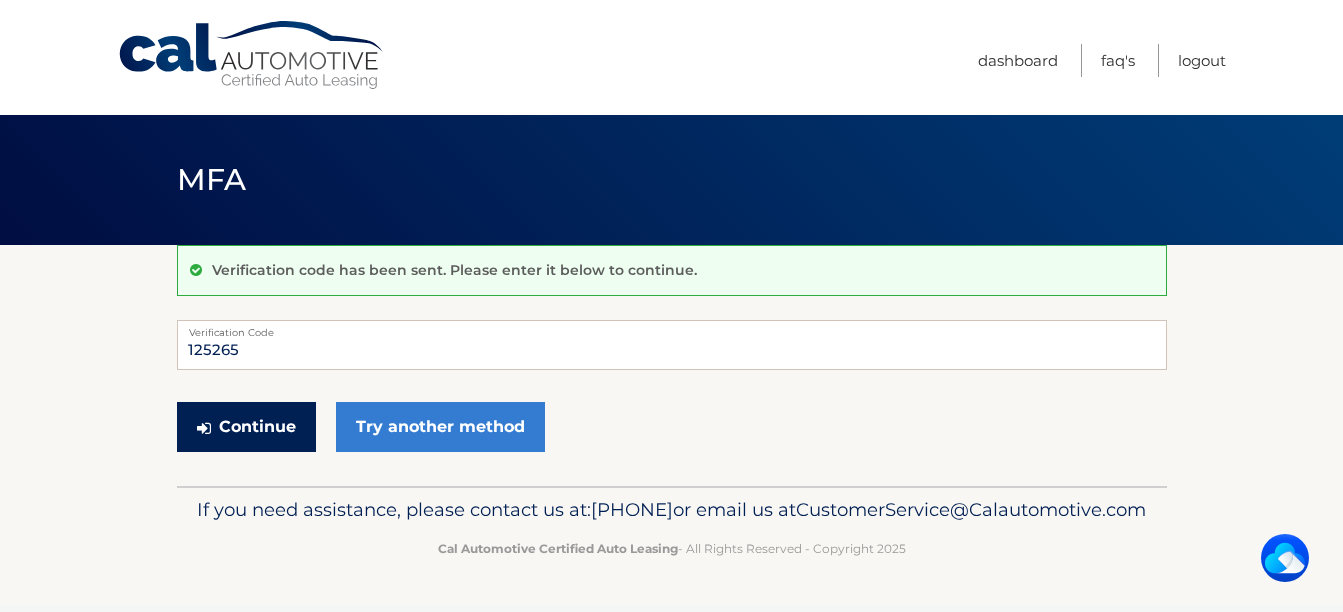 click on "Continue" at bounding box center [246, 427] 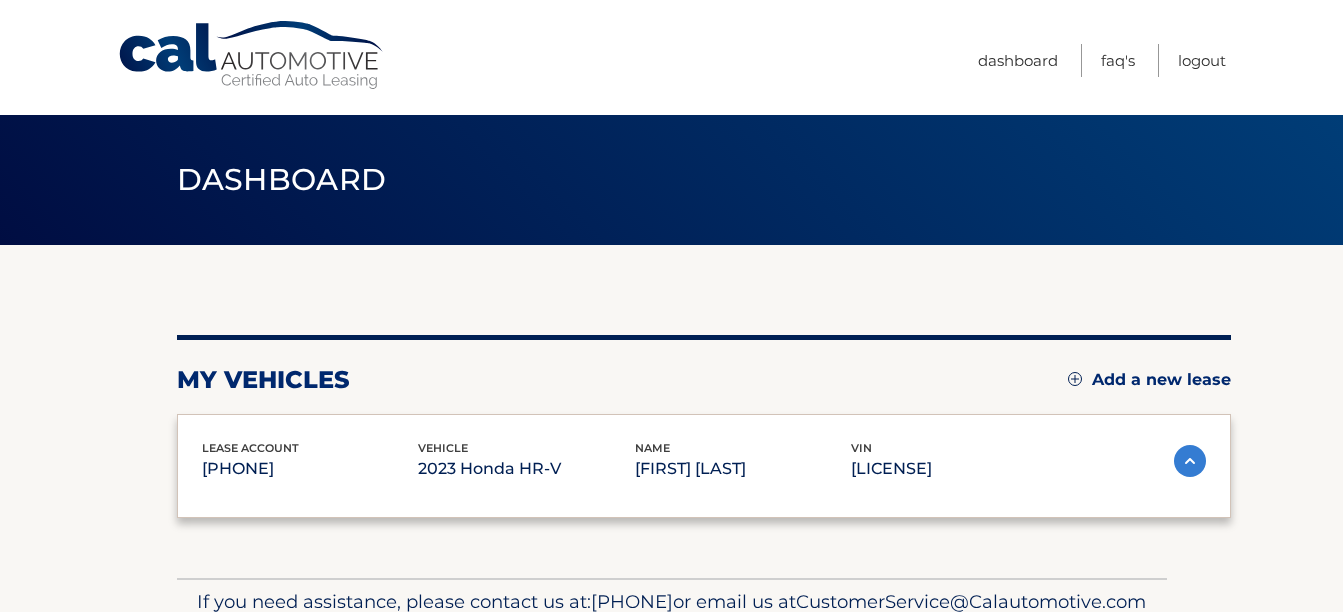 scroll, scrollTop: 0, scrollLeft: 0, axis: both 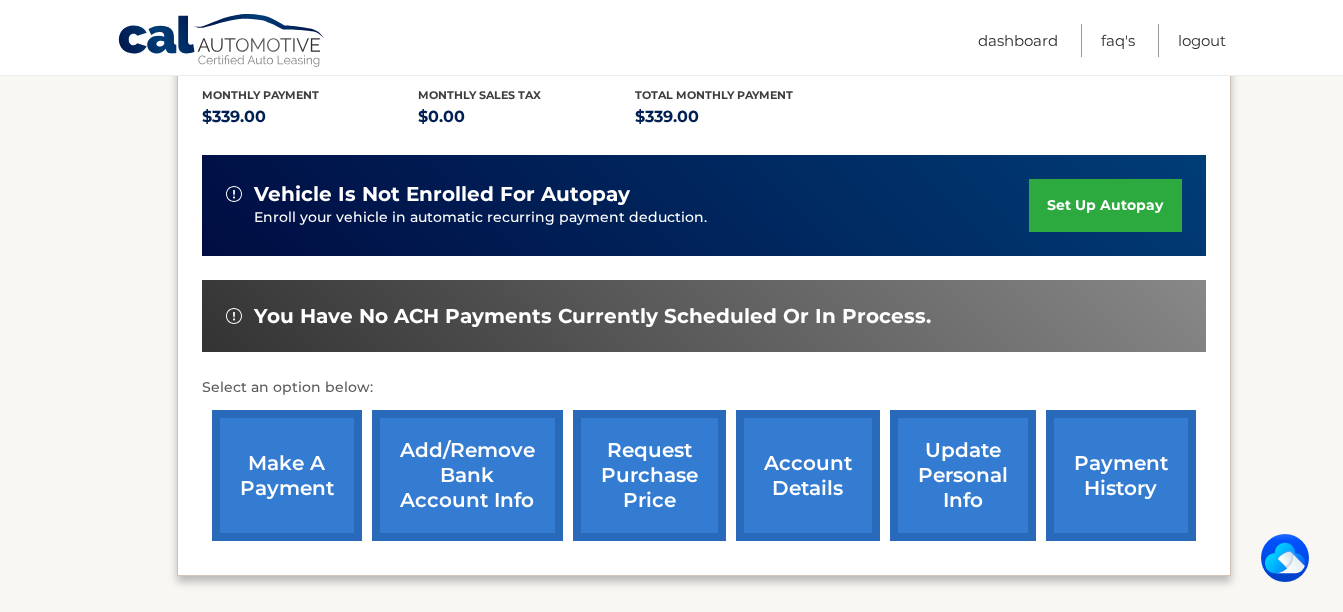 click on "make a payment" at bounding box center [287, 475] 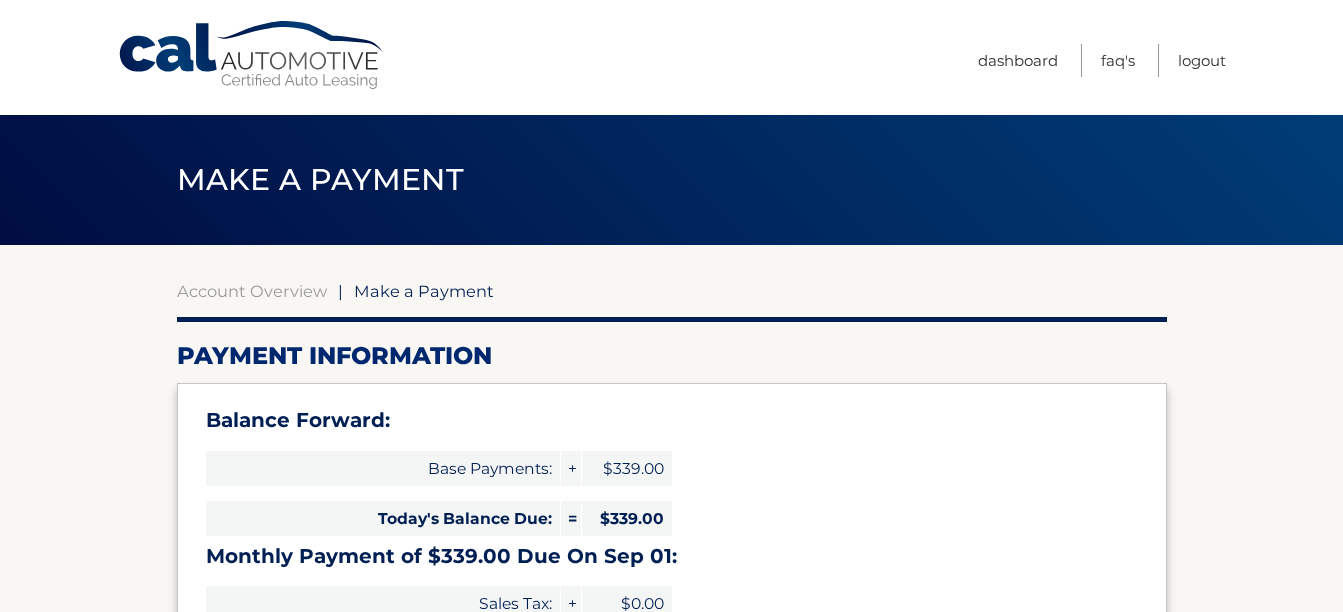 scroll, scrollTop: 0, scrollLeft: 0, axis: both 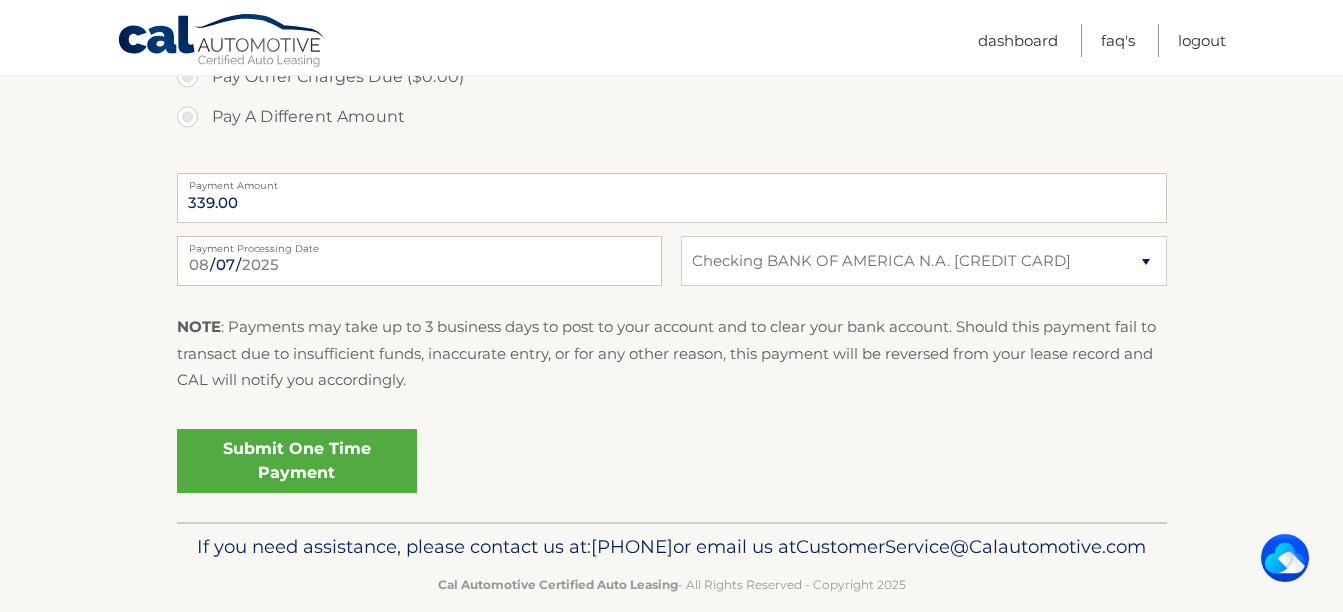 click on "Submit One Time Payment" at bounding box center (297, 461) 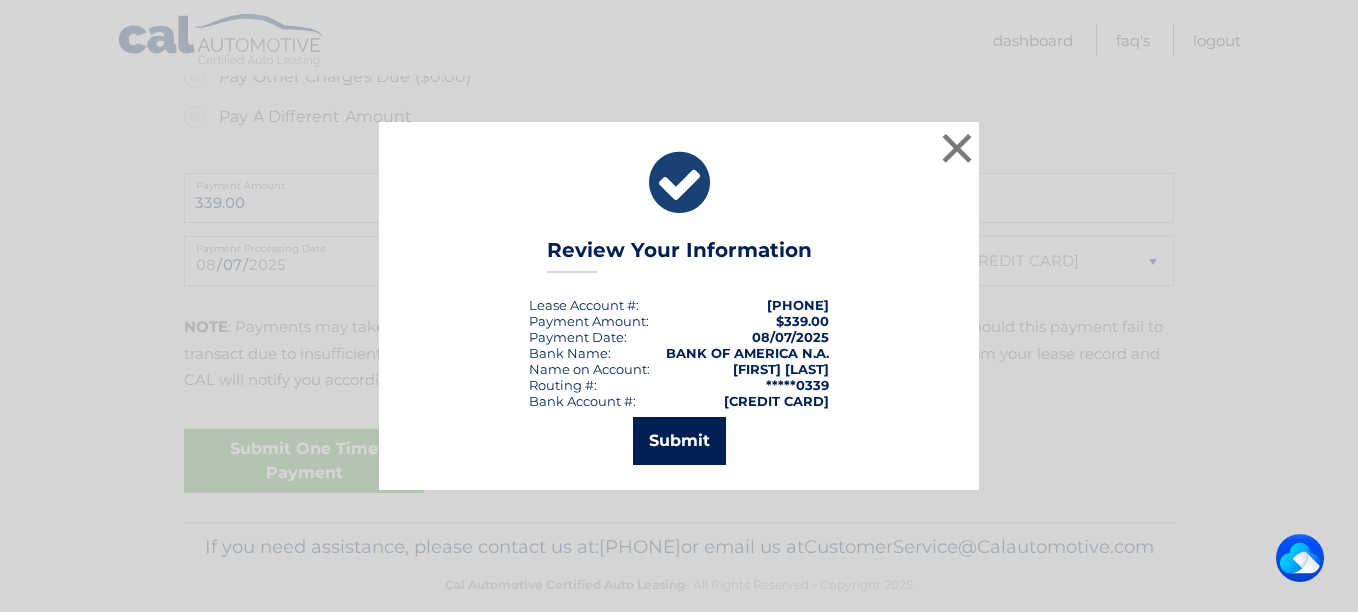 click on "Submit" at bounding box center [679, 441] 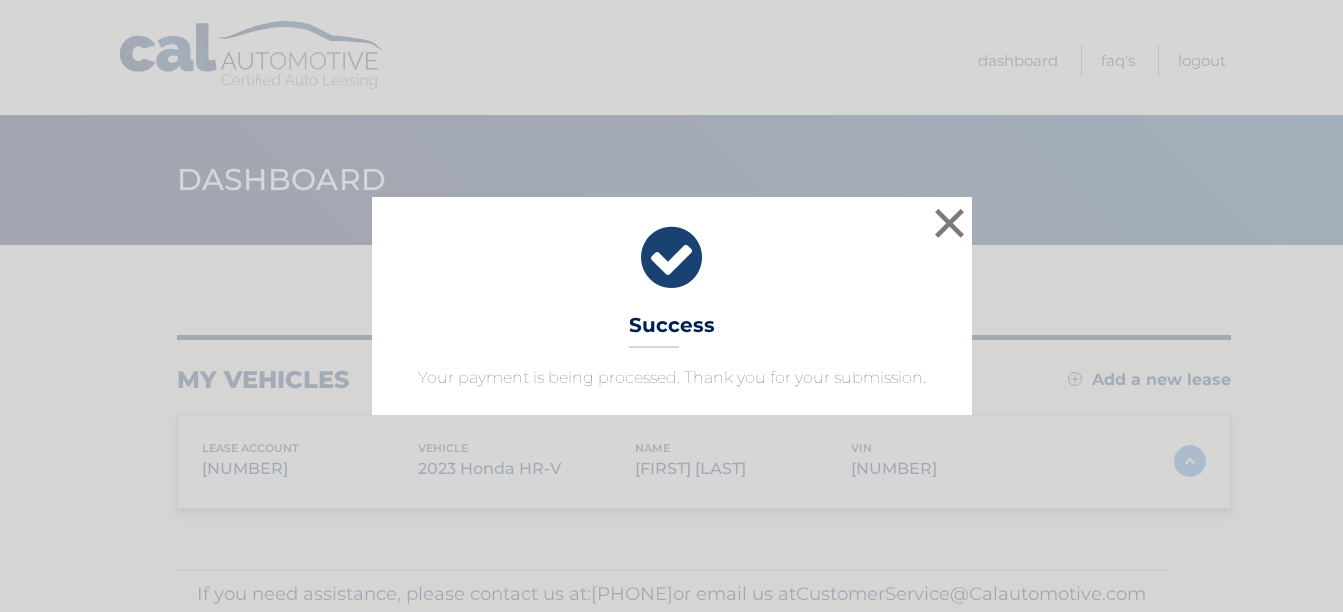 scroll, scrollTop: 0, scrollLeft: 0, axis: both 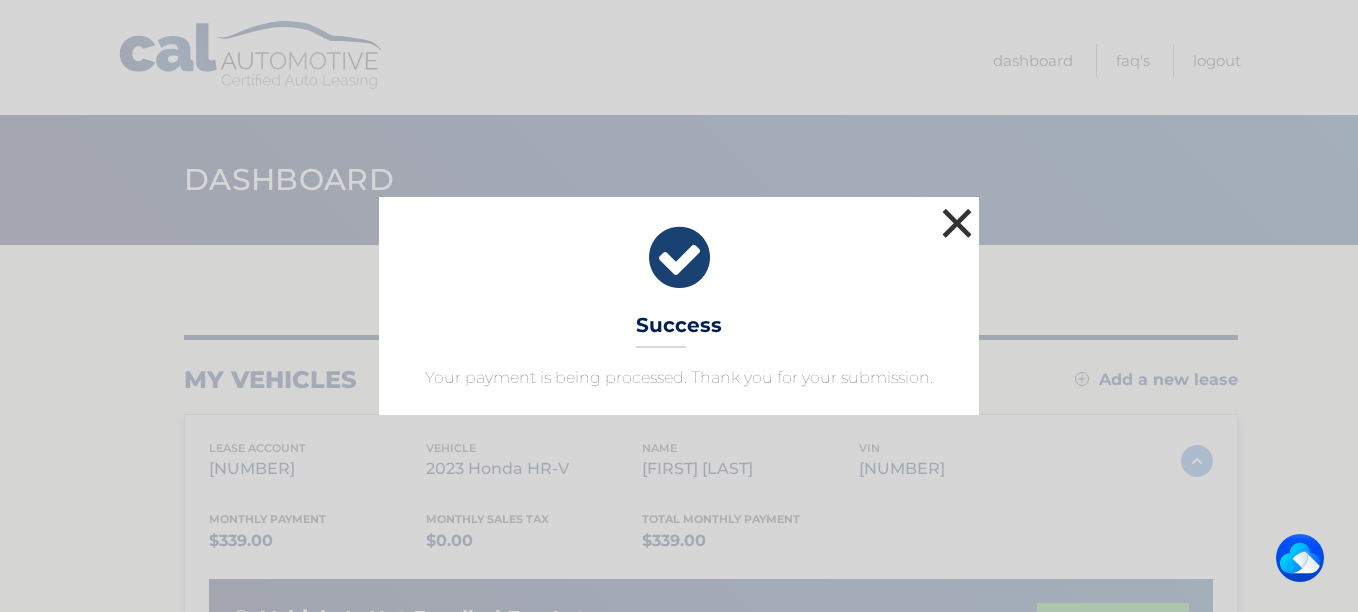 click on "×" at bounding box center (957, 223) 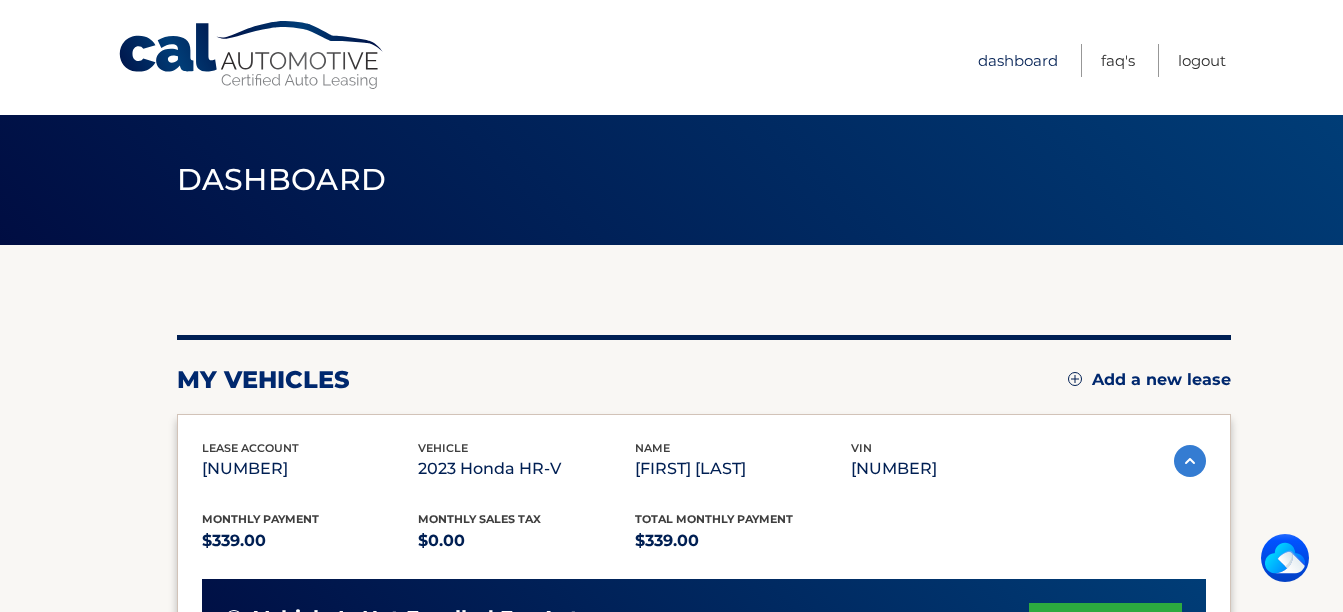 click on "Dashboard" at bounding box center (1018, 60) 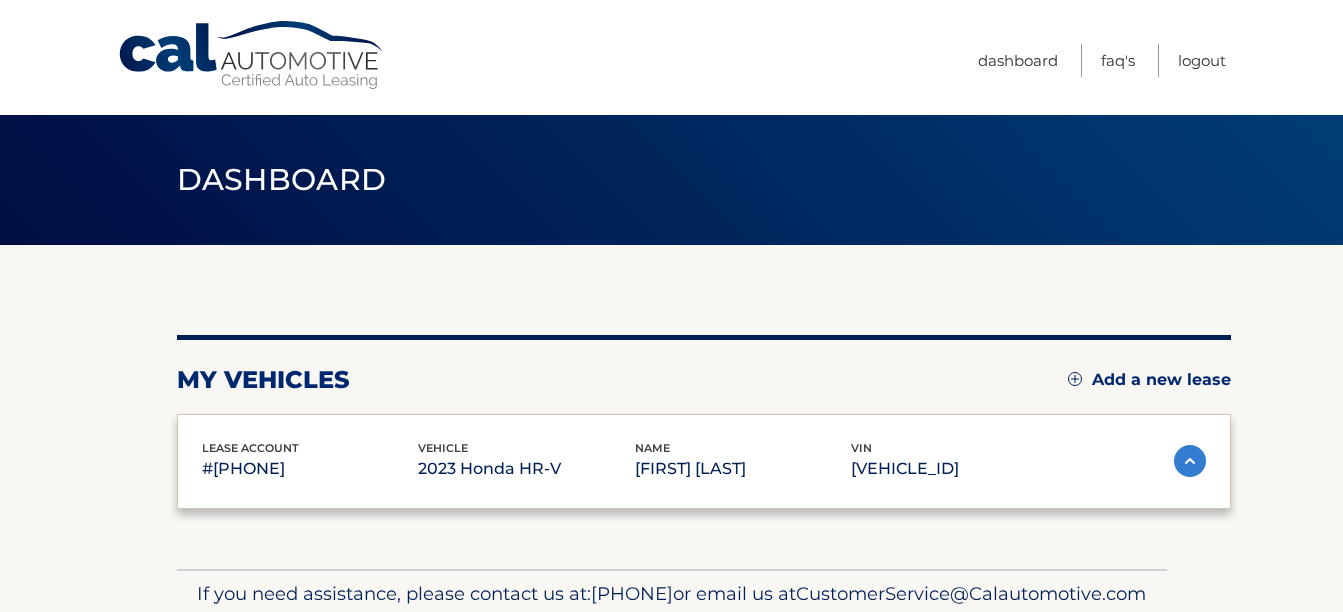 scroll, scrollTop: 0, scrollLeft: 0, axis: both 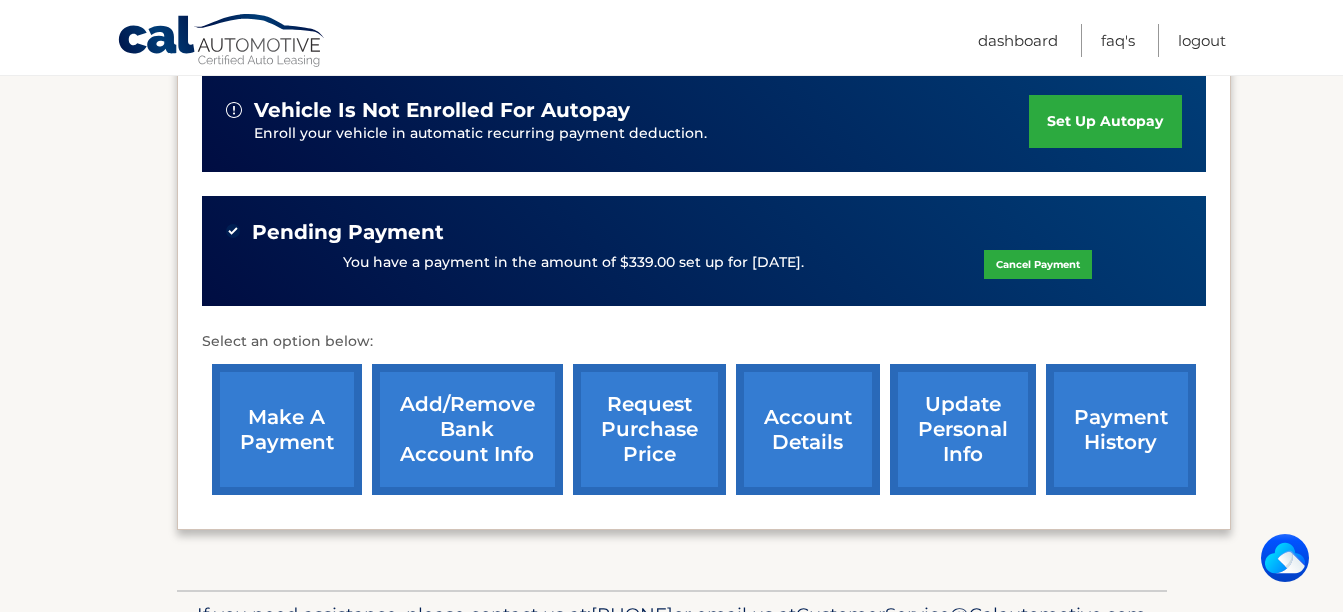 click on "request purchase price" at bounding box center (649, 429) 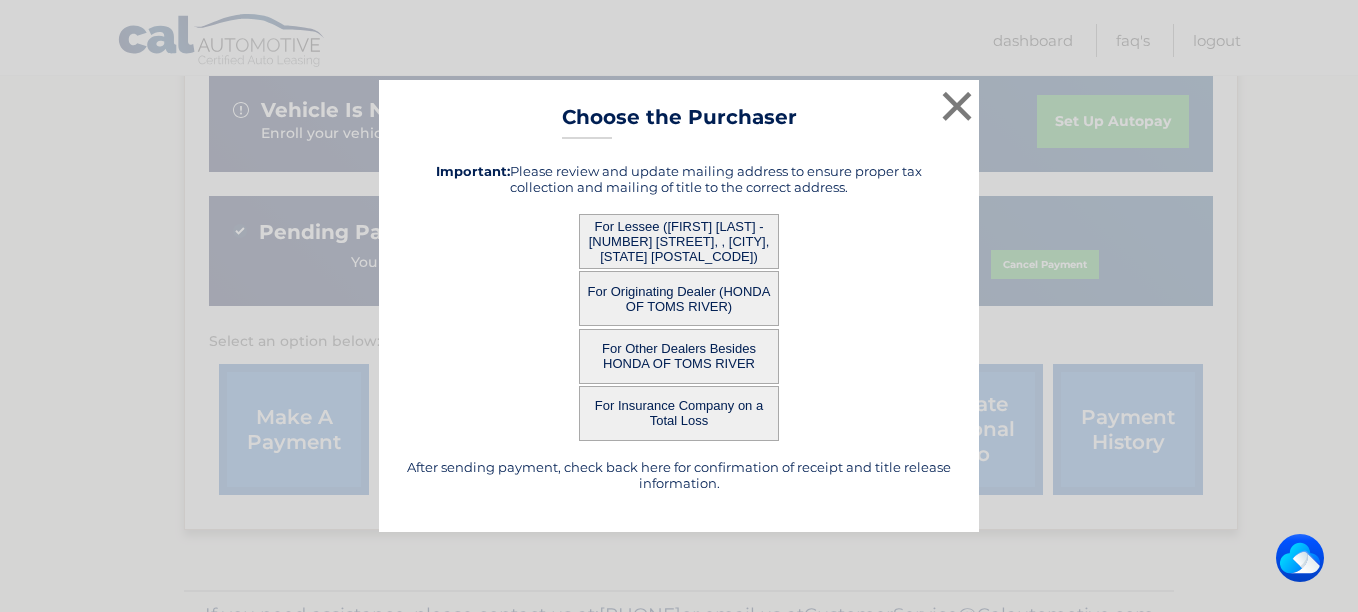 click on "For Lessee ([FIRST] [LAST] - [NUMBER] [STREET], , [CITY], [STATE] [POSTAL_CODE])" at bounding box center [679, 241] 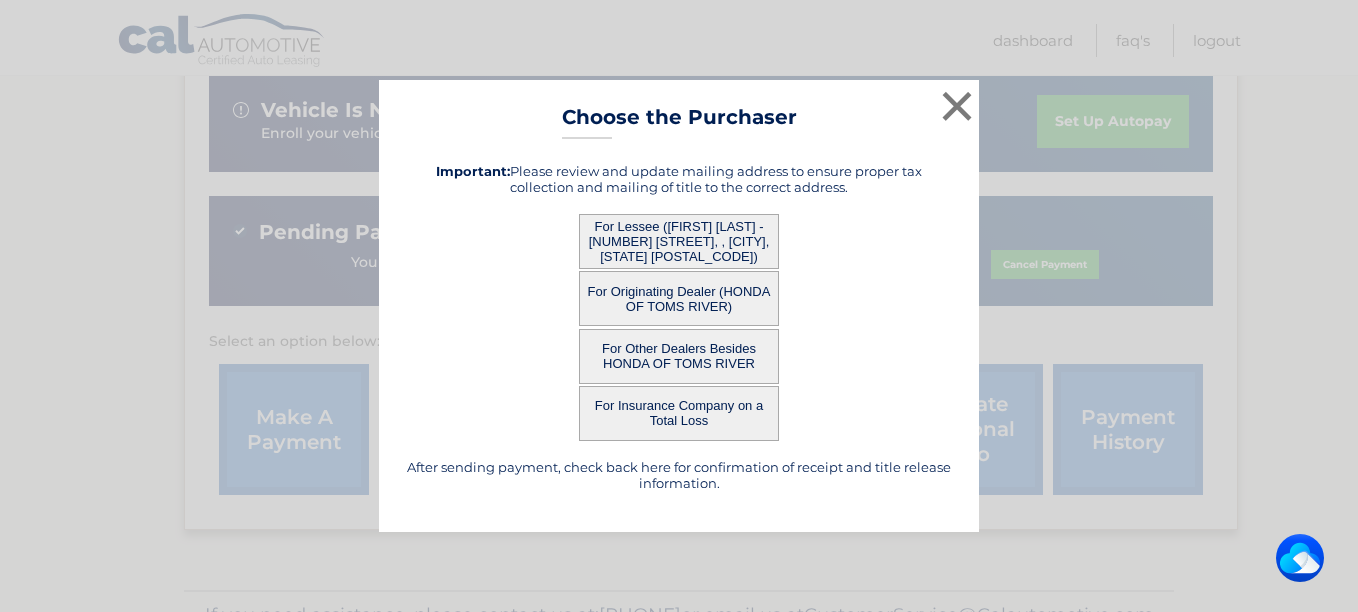 click on "For Lessee ([FIRST] [LAST] - [NUMBER] [STREET], , [CITY], [STATE] [POSTAL_CODE])" at bounding box center (679, 306) 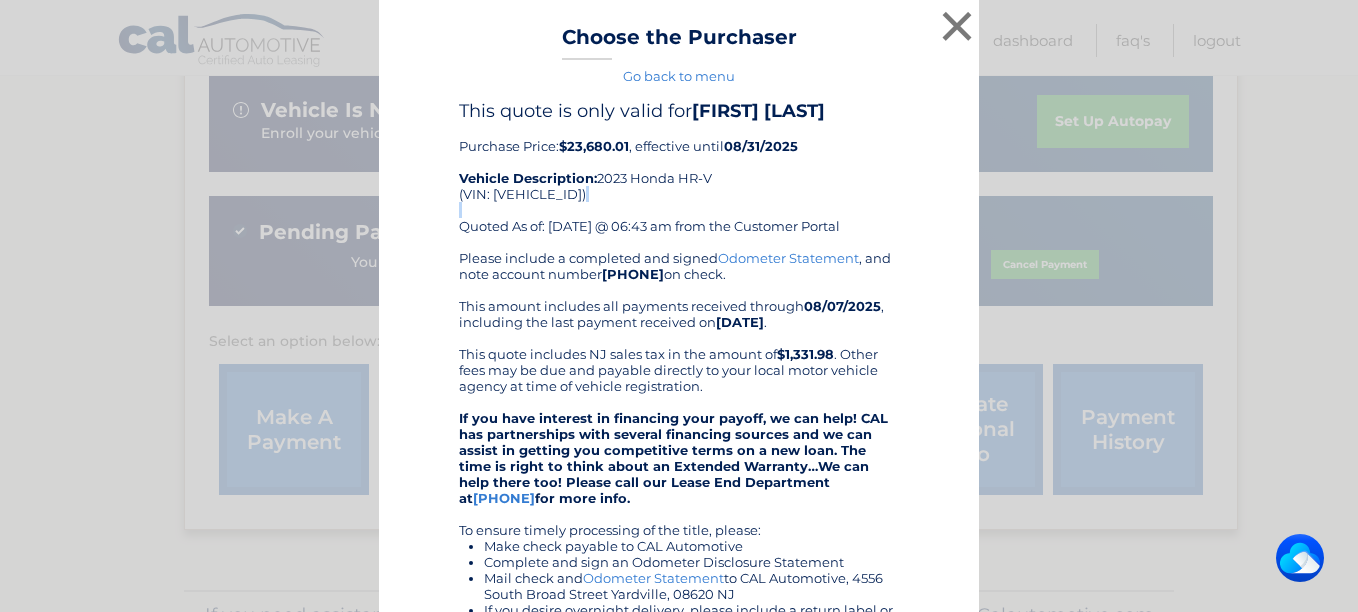 click on "This quote is only valid for   [FIRST] [LAST]
Purchase Price:   $23,680.01 , effective until  [DATE]
Vehicle Description:  2023 Honda HR-V (VIN: [VEHICLE_ID])
Quoted As of:  [DATE] @ 06:43 am from the Customer Portal" at bounding box center [679, 175] 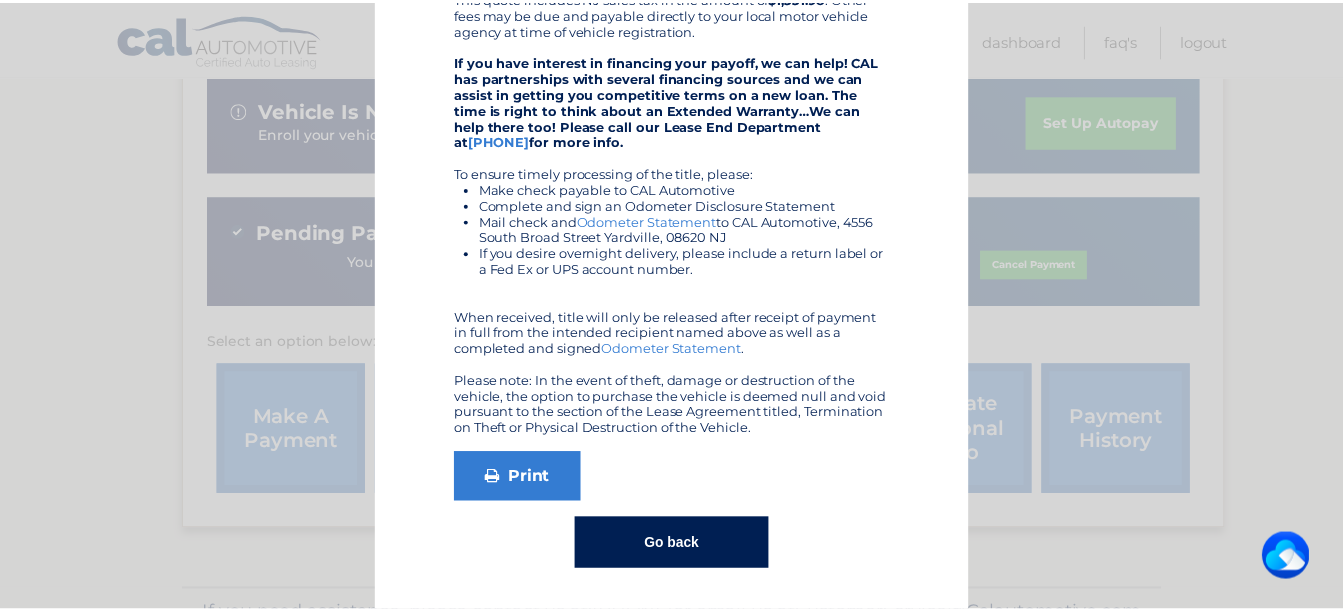 scroll, scrollTop: 0, scrollLeft: 0, axis: both 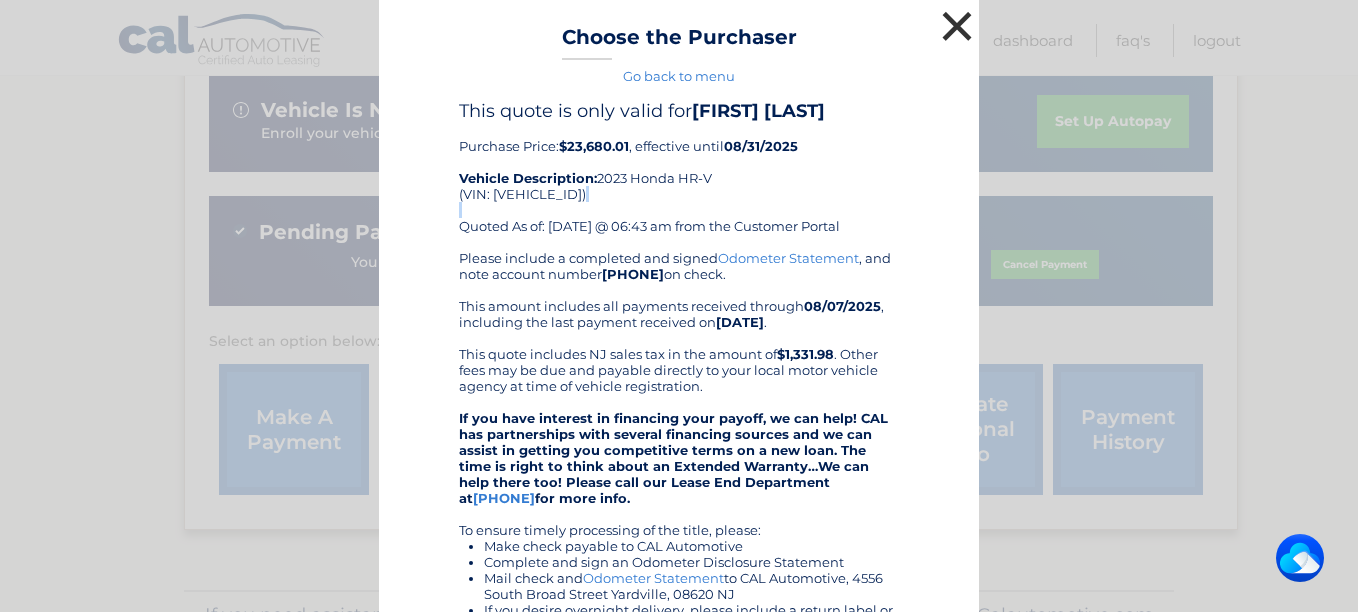 click on "×" at bounding box center [957, 26] 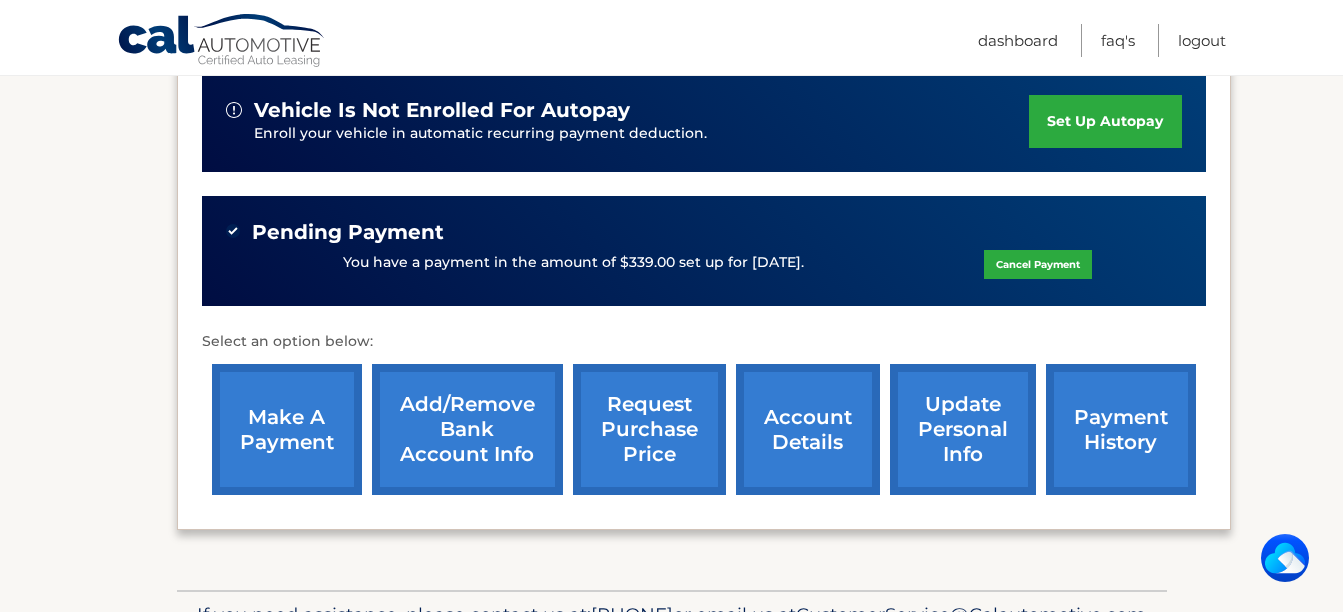click on "account details" at bounding box center [808, 429] 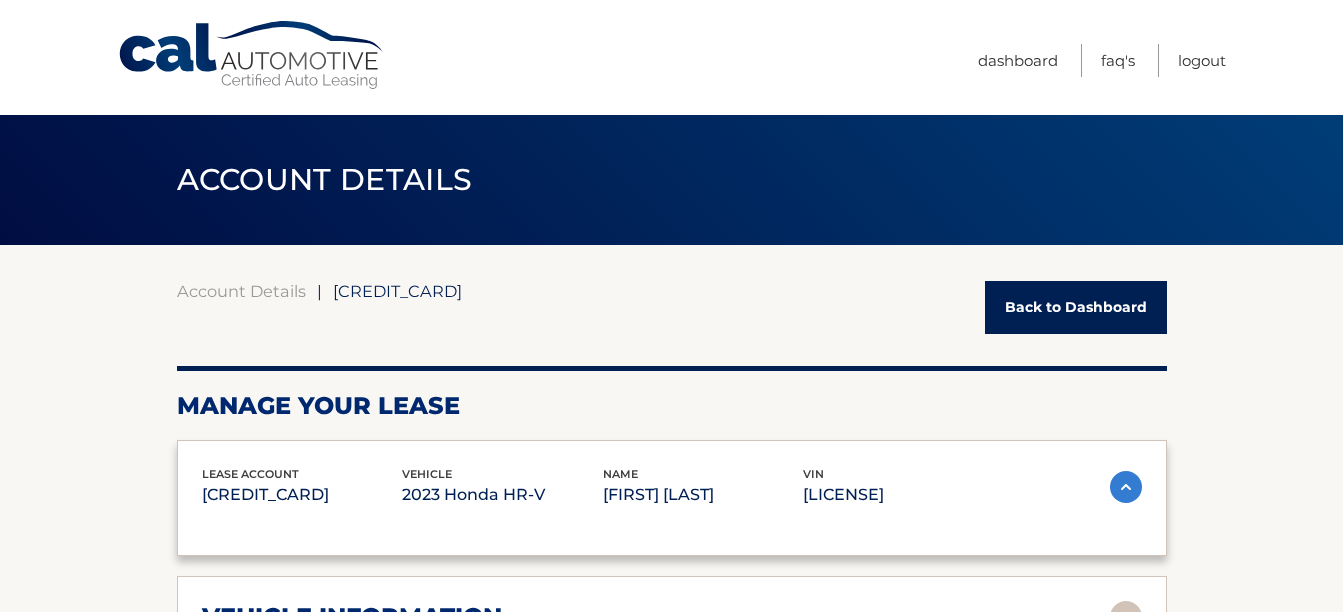 scroll, scrollTop: 0, scrollLeft: 0, axis: both 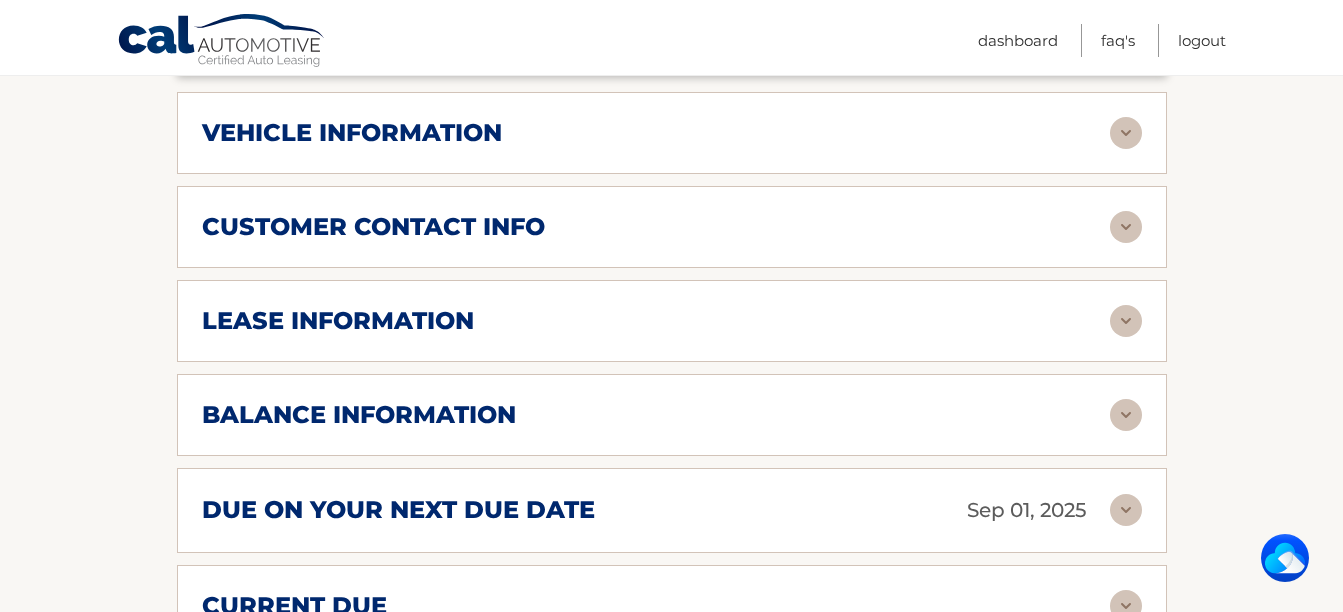 click at bounding box center [1126, 321] 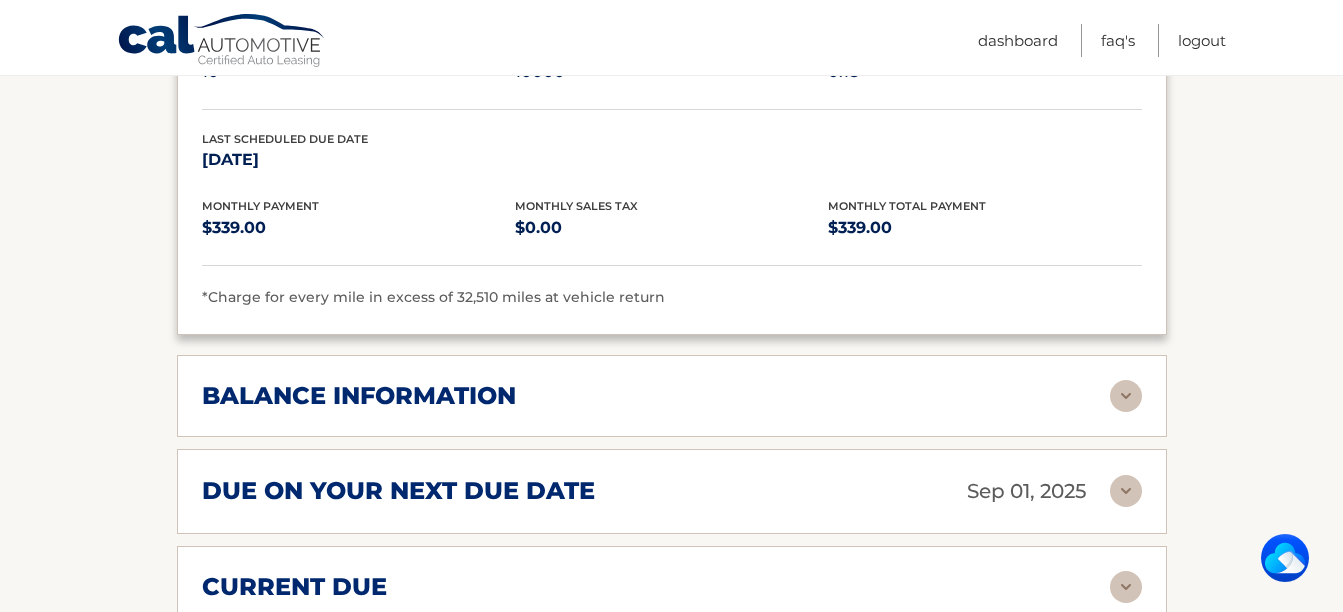 scroll, scrollTop: 1392, scrollLeft: 0, axis: vertical 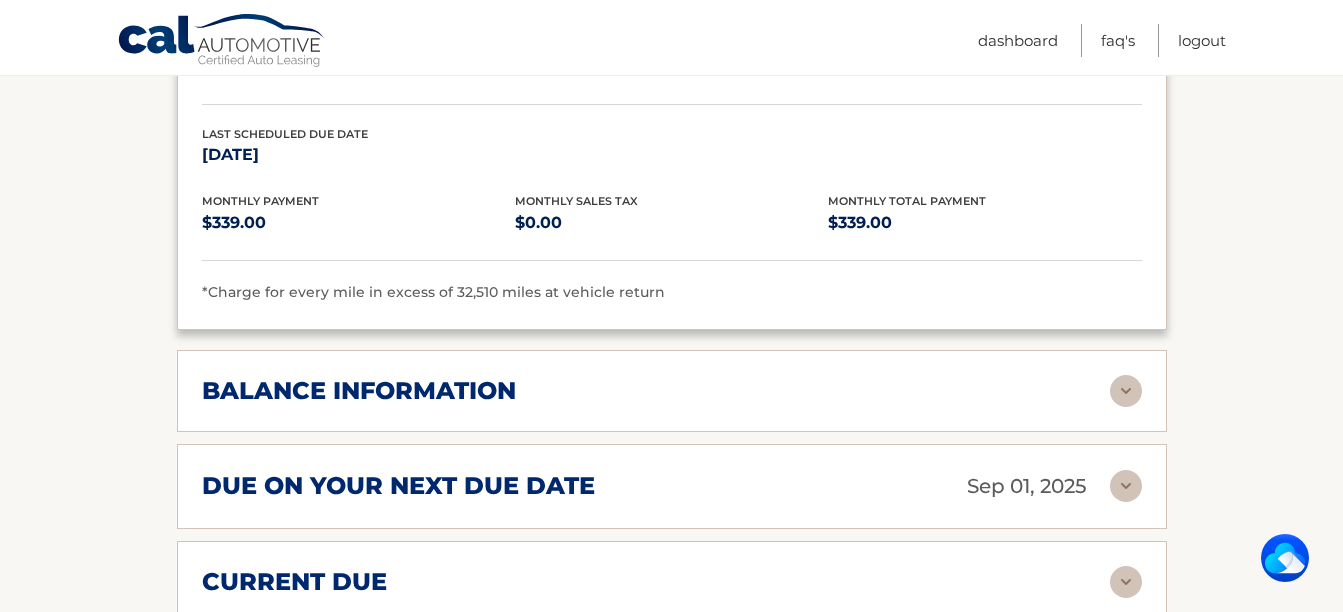 click at bounding box center (1126, 391) 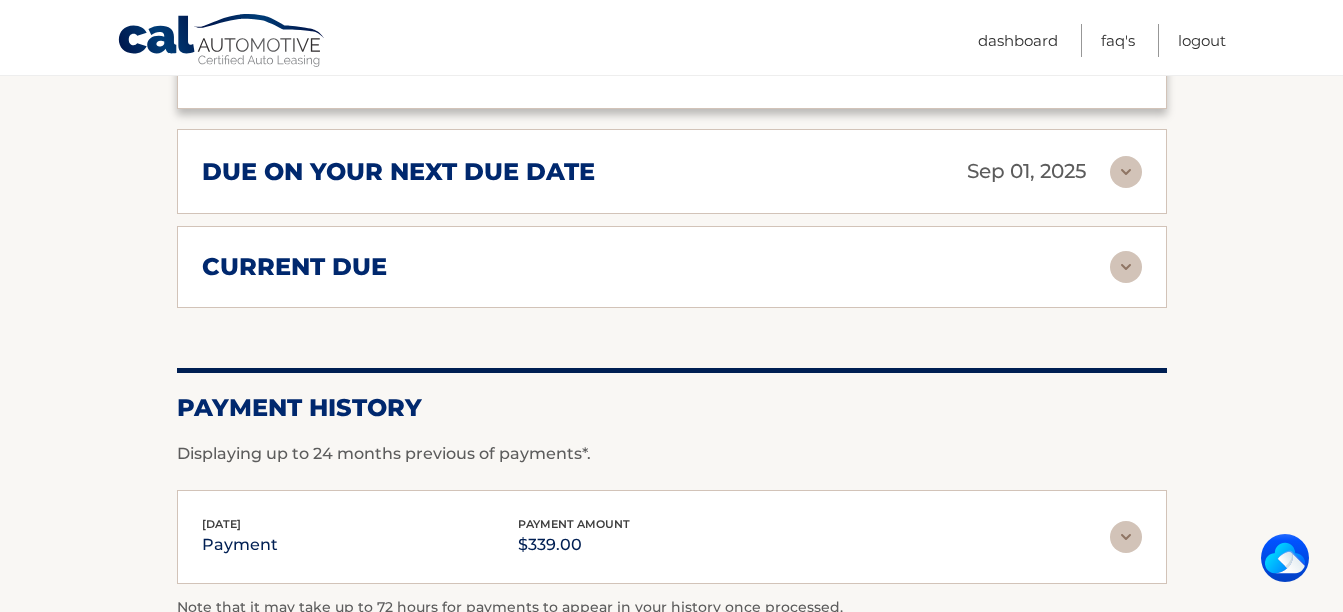 scroll, scrollTop: 1943, scrollLeft: 0, axis: vertical 